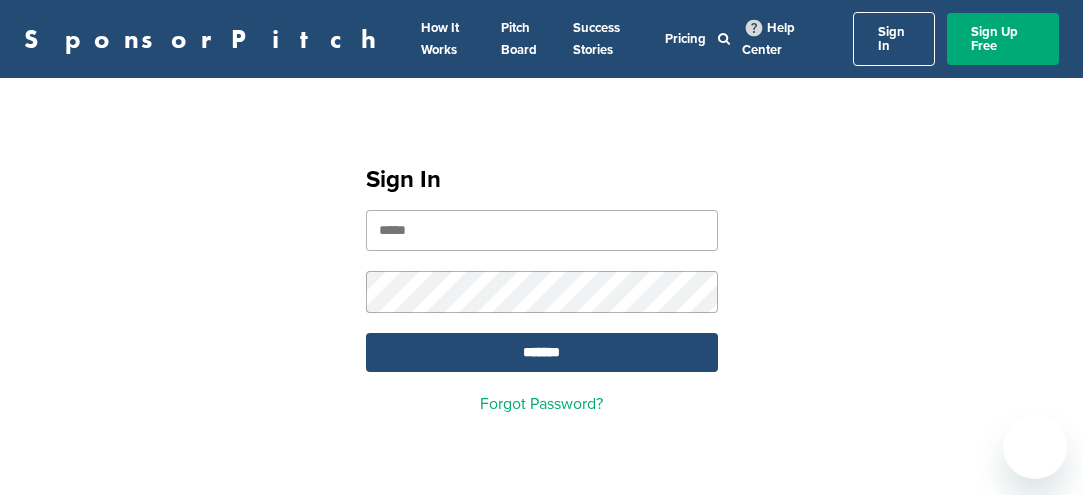 scroll, scrollTop: 0, scrollLeft: 0, axis: both 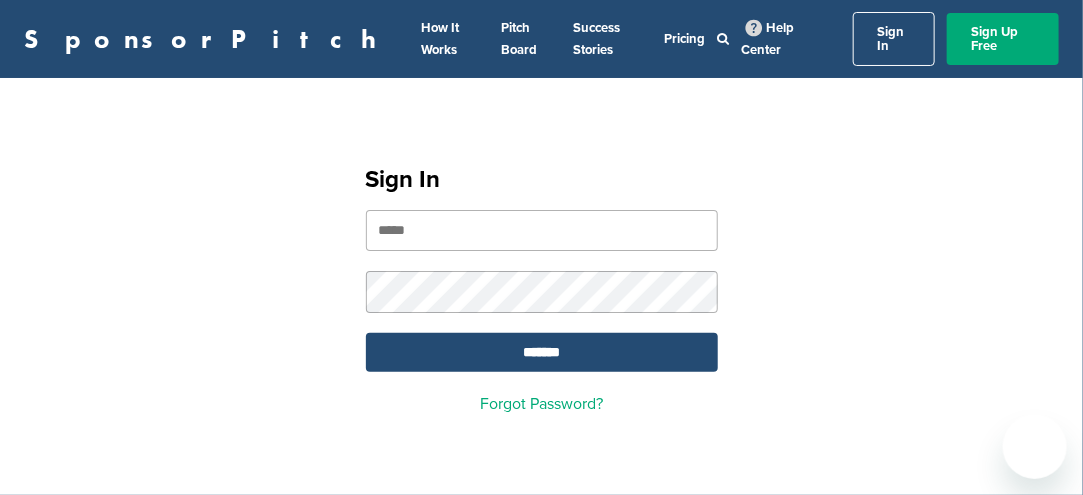 type on "**********" 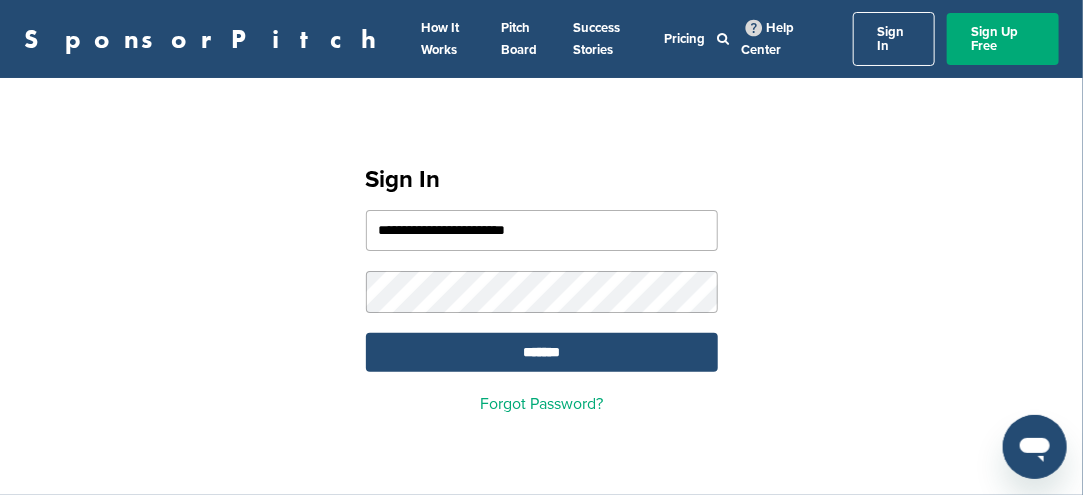 scroll, scrollTop: 0, scrollLeft: 0, axis: both 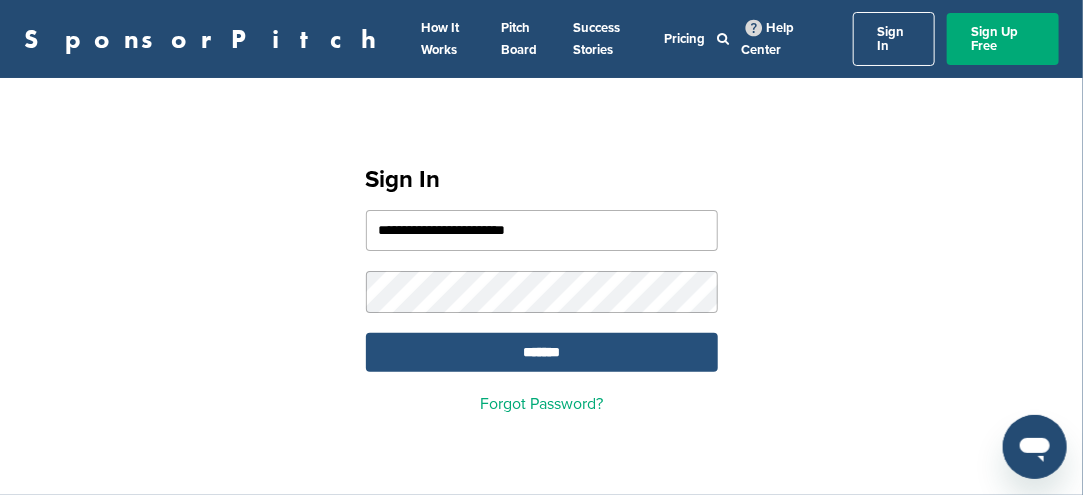 click on "*******" at bounding box center (542, 352) 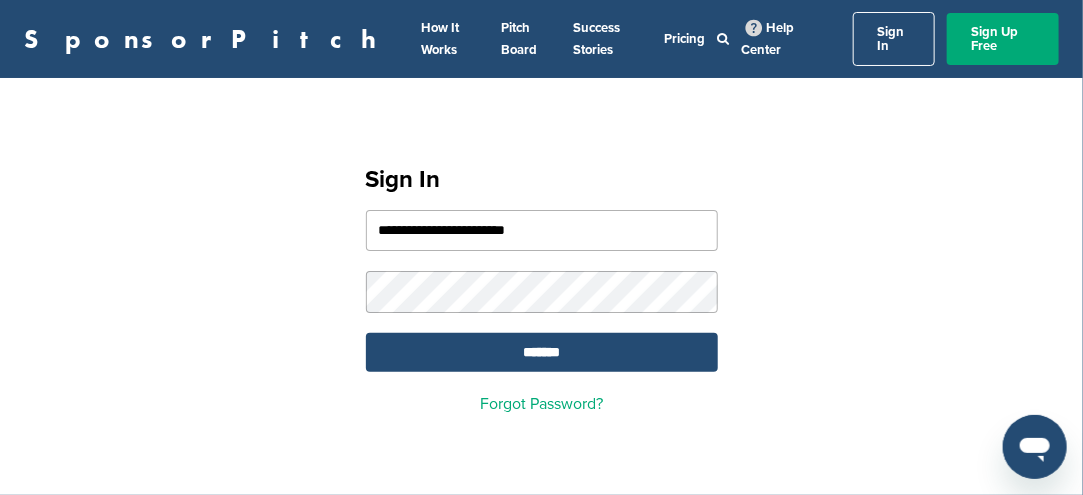 click on "**********" at bounding box center (542, 281) 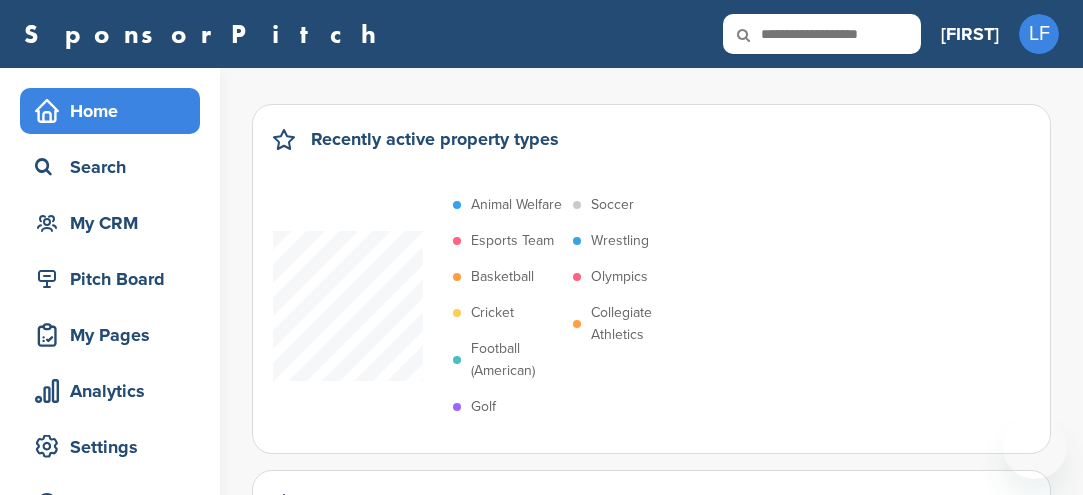 scroll, scrollTop: 0, scrollLeft: 0, axis: both 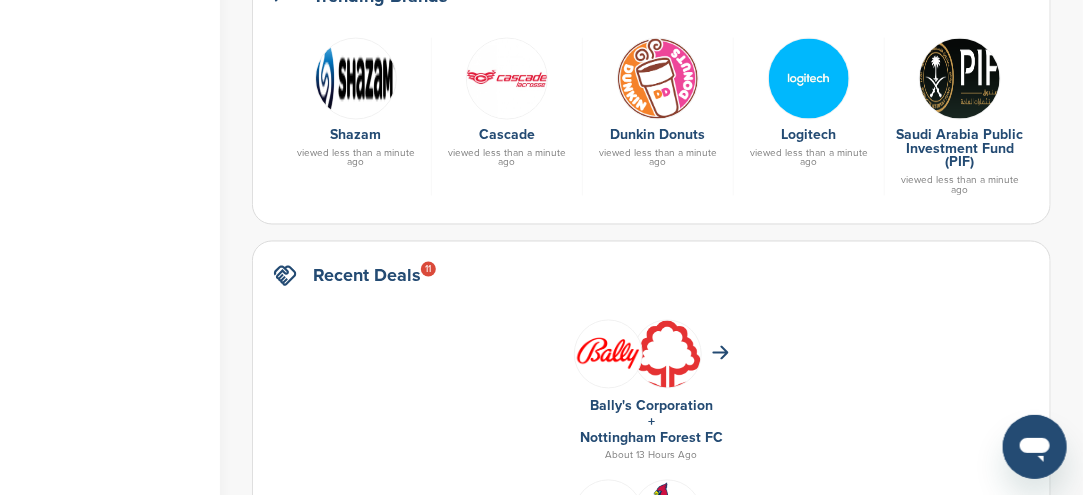 click at bounding box center [658, 79] 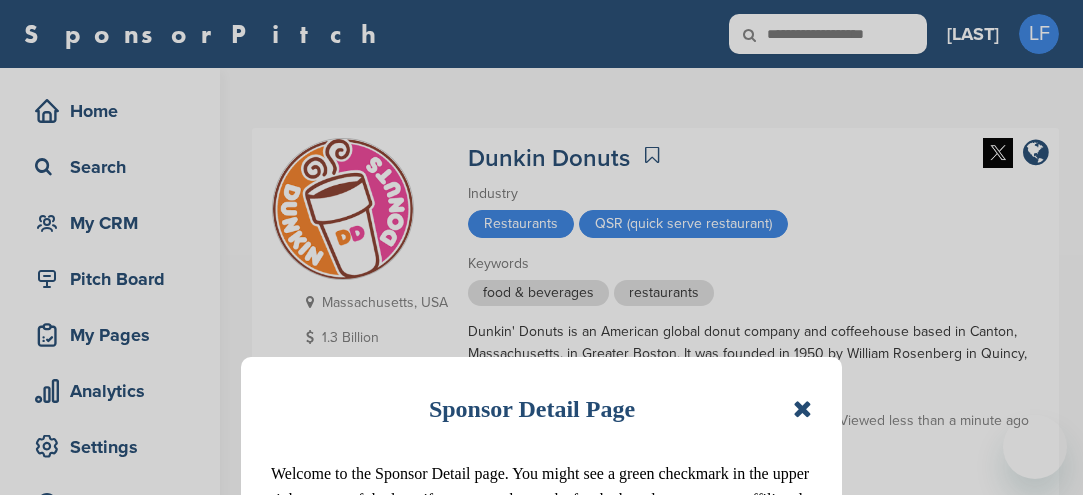 scroll, scrollTop: 0, scrollLeft: 0, axis: both 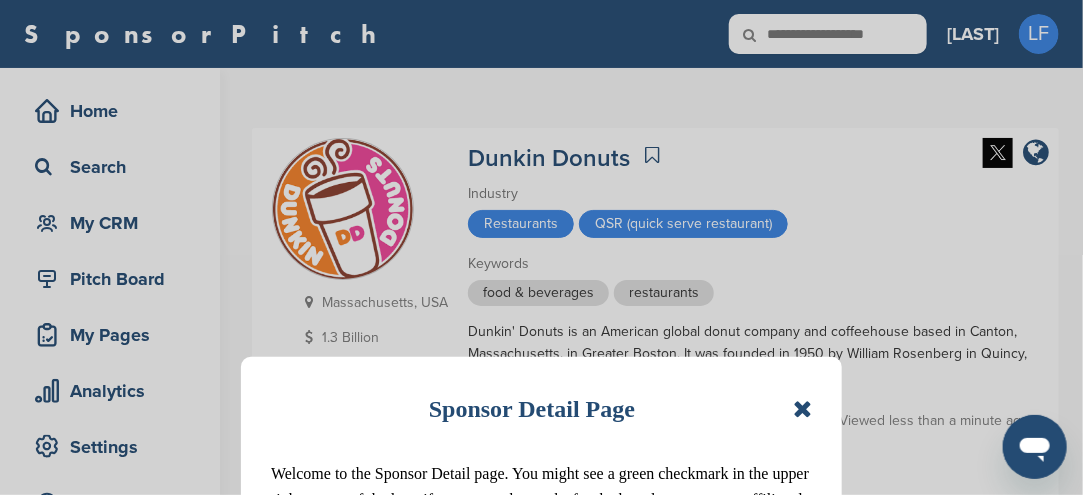 click on "Sponsor Detail Page
Welcome to the Sponsor Detail page. You might see a green checkmark in the upper right corner of the logo if someone who works for the brand or an agency affiliated with the brand is on SponsorPitch.
1/8
Next" at bounding box center [541, 491] 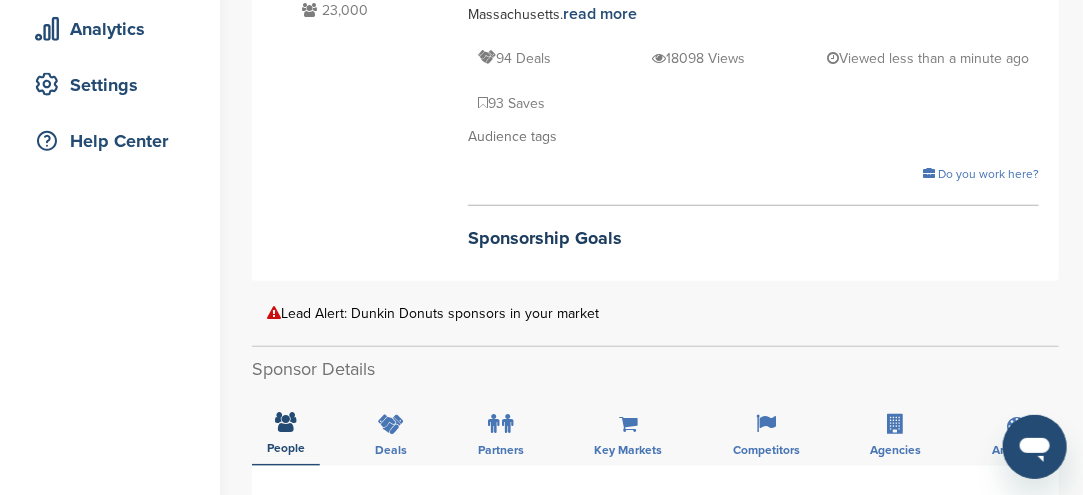scroll, scrollTop: 400, scrollLeft: 0, axis: vertical 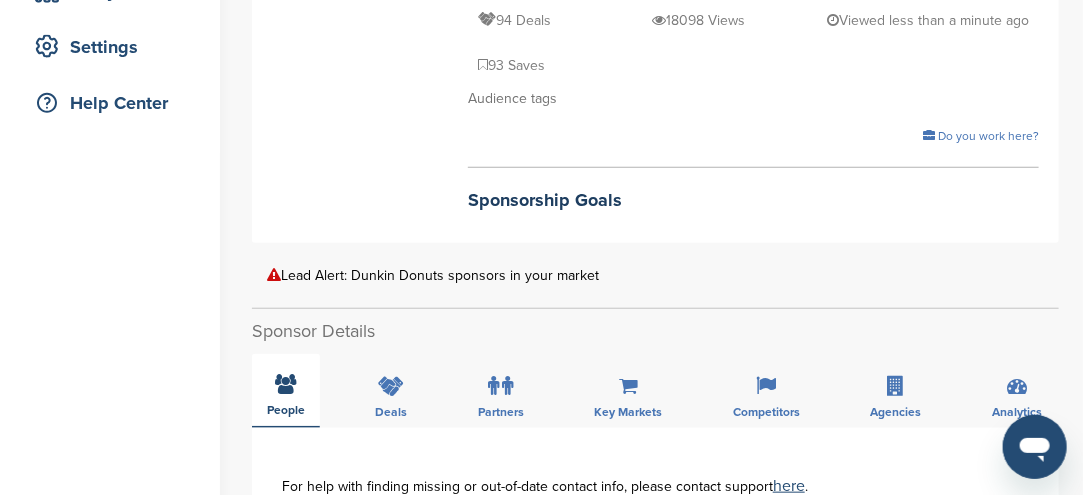 click at bounding box center (286, 384) 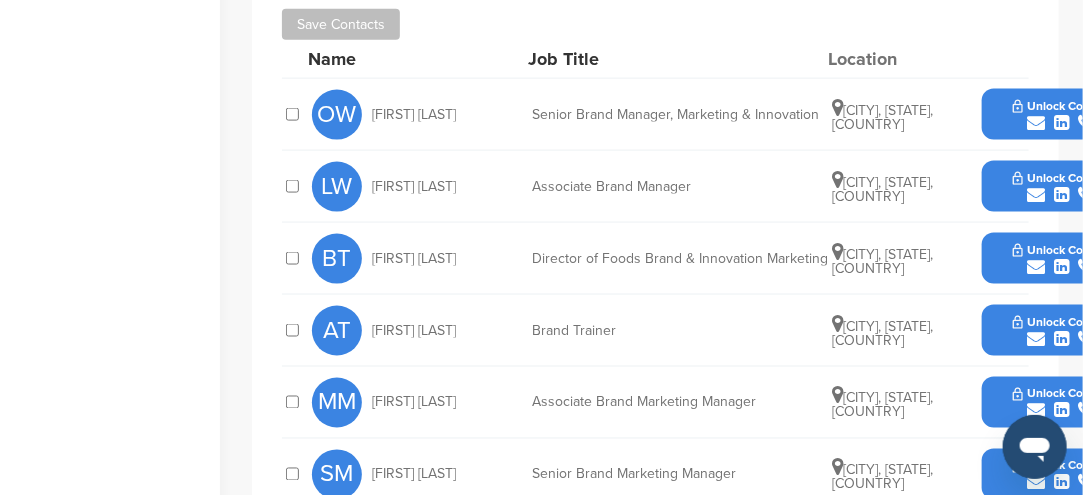 scroll, scrollTop: 800, scrollLeft: 0, axis: vertical 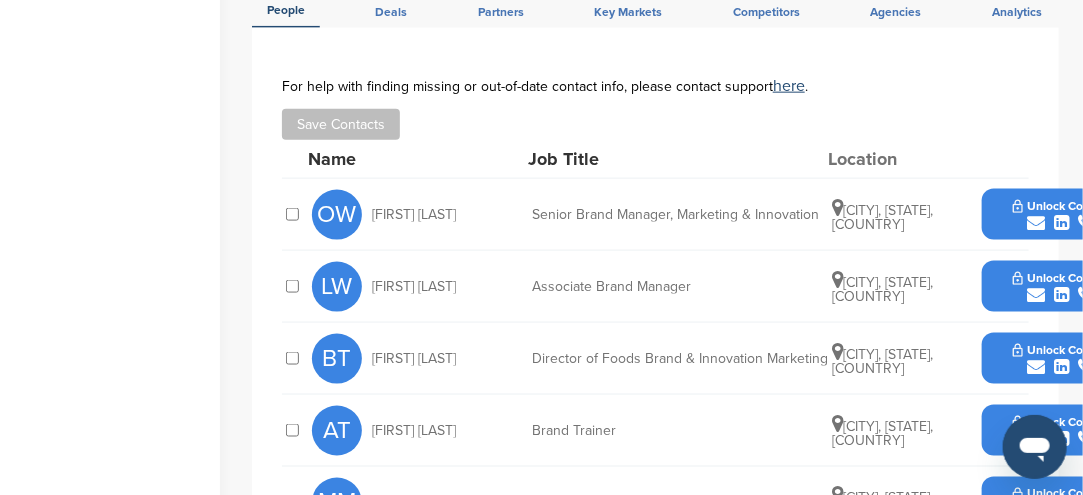 click at bounding box center [1036, 223] 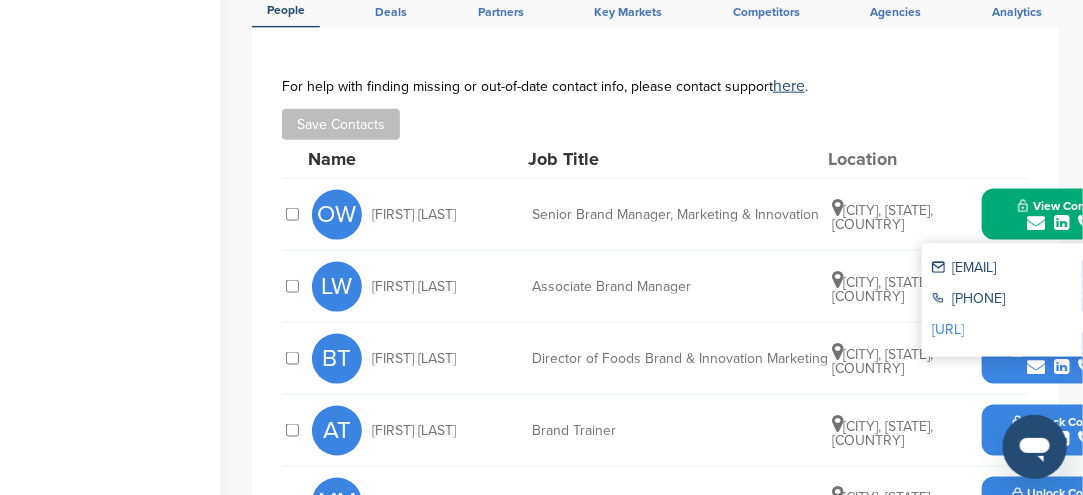 click on "[EMAIL]" at bounding box center (1024, 269) 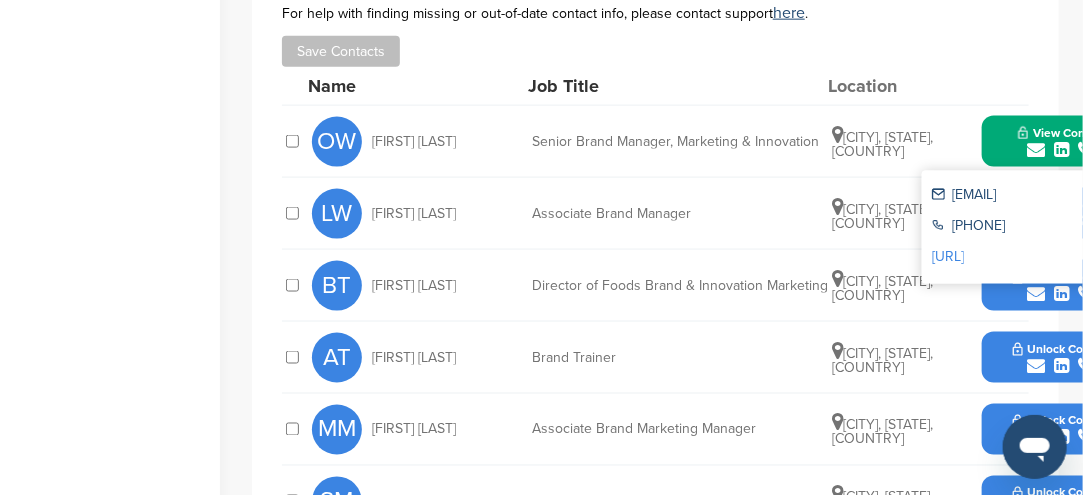 scroll, scrollTop: 900, scrollLeft: 0, axis: vertical 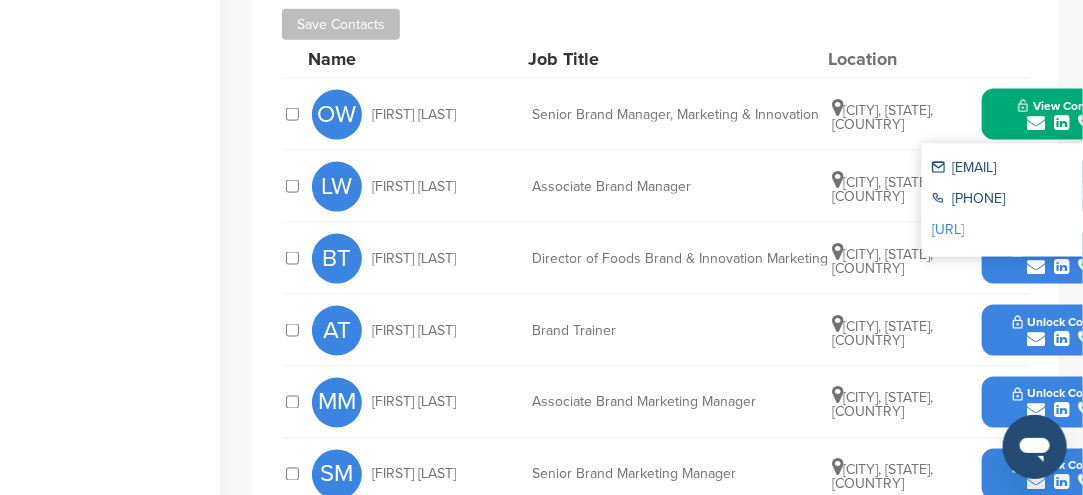 drag, startPoint x: 952, startPoint y: 168, endPoint x: 1077, endPoint y: 171, distance: 125.035995 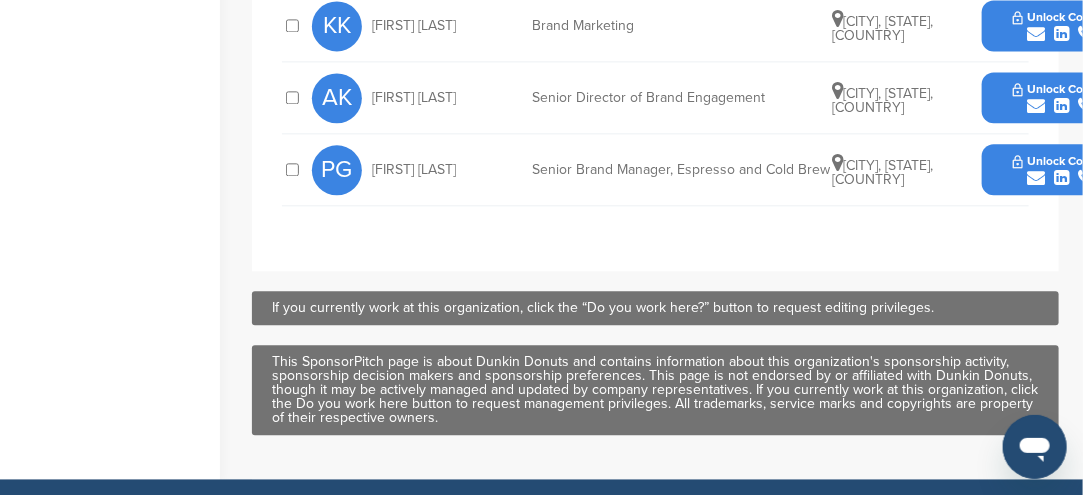 scroll, scrollTop: 1500, scrollLeft: 0, axis: vertical 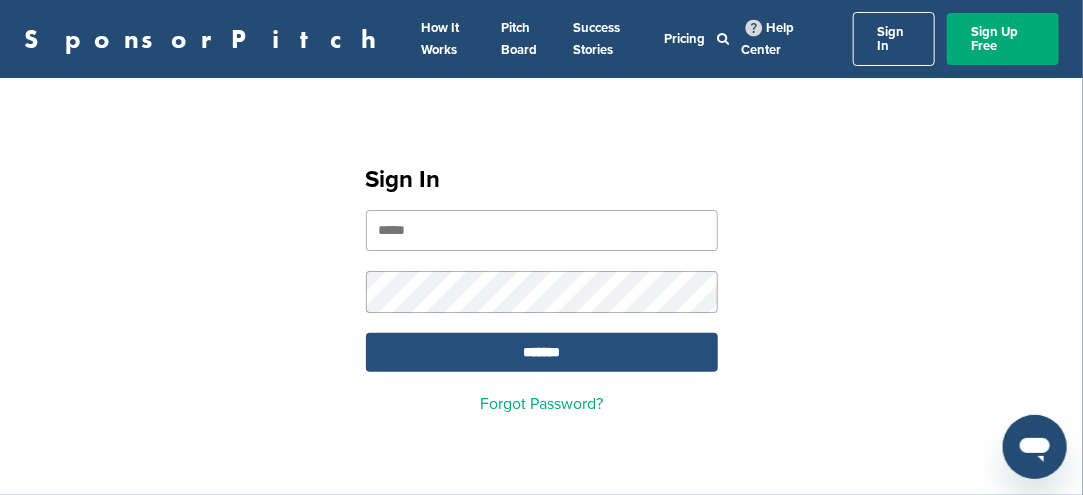 type on "**********" 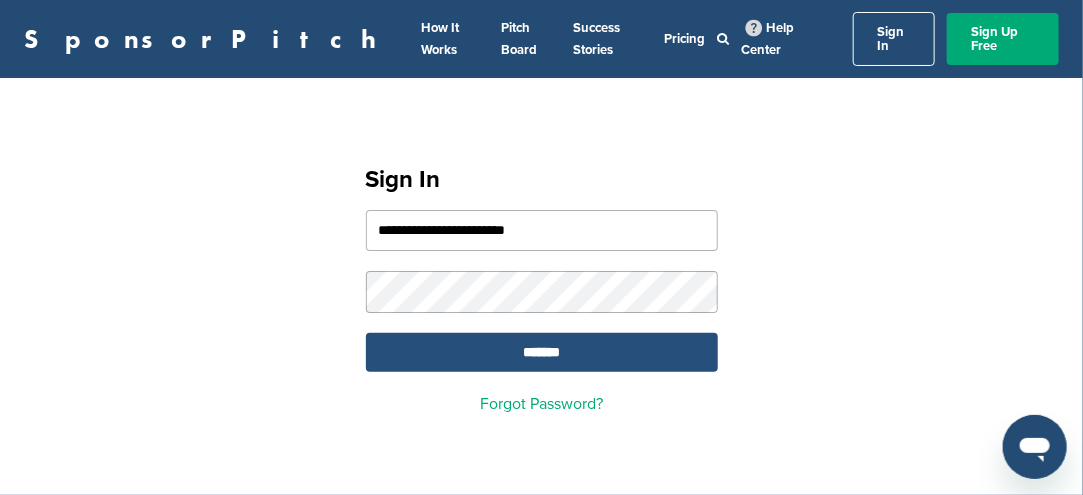 click on "*******" at bounding box center (542, 352) 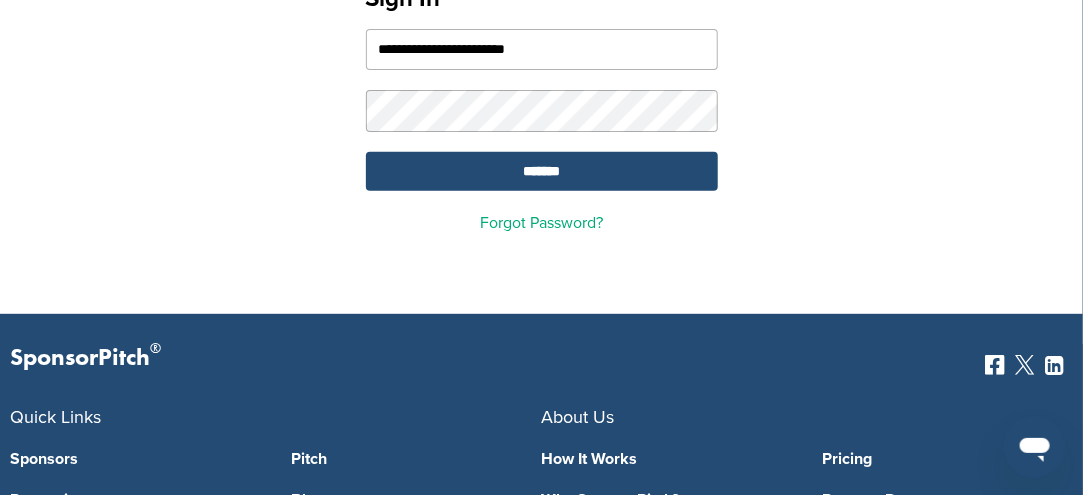 scroll, scrollTop: 200, scrollLeft: 0, axis: vertical 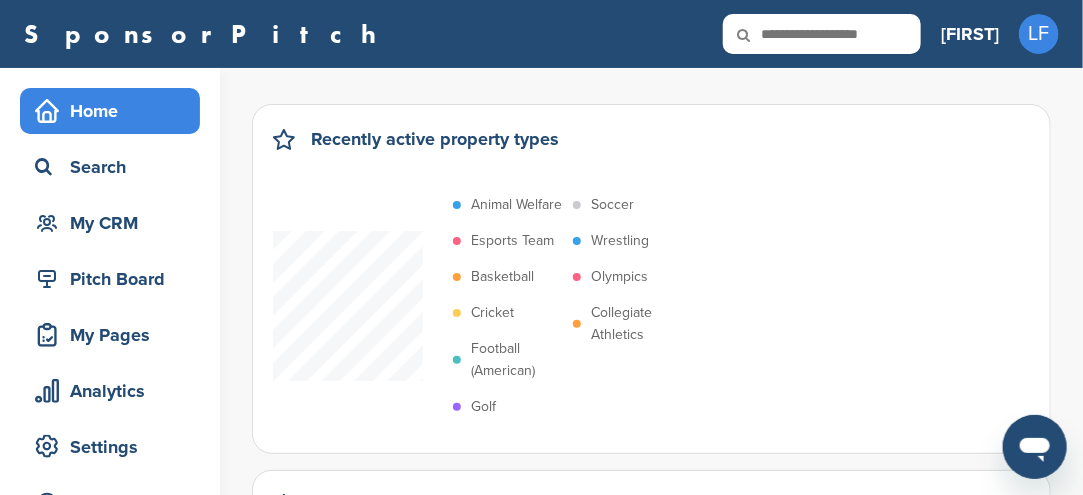 click at bounding box center (757, 35) 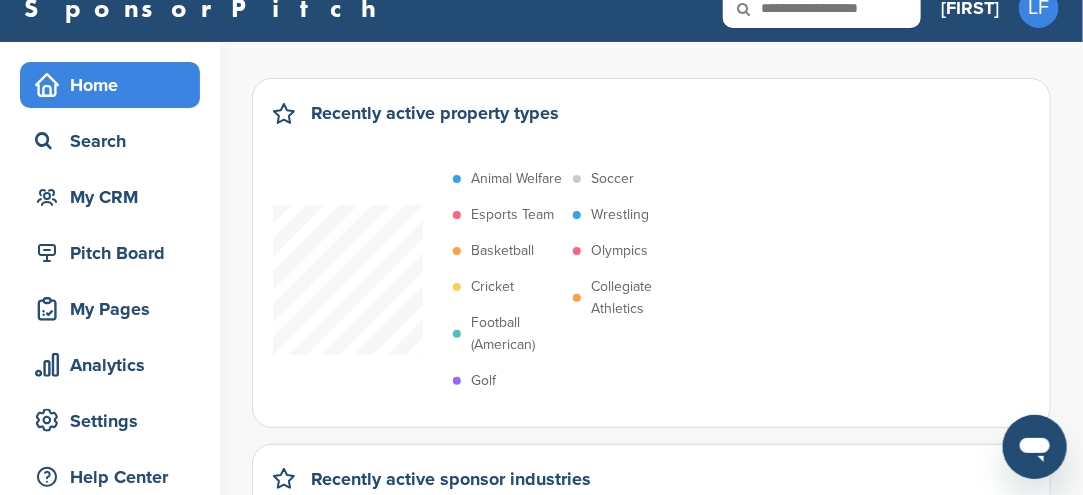 scroll, scrollTop: 0, scrollLeft: 0, axis: both 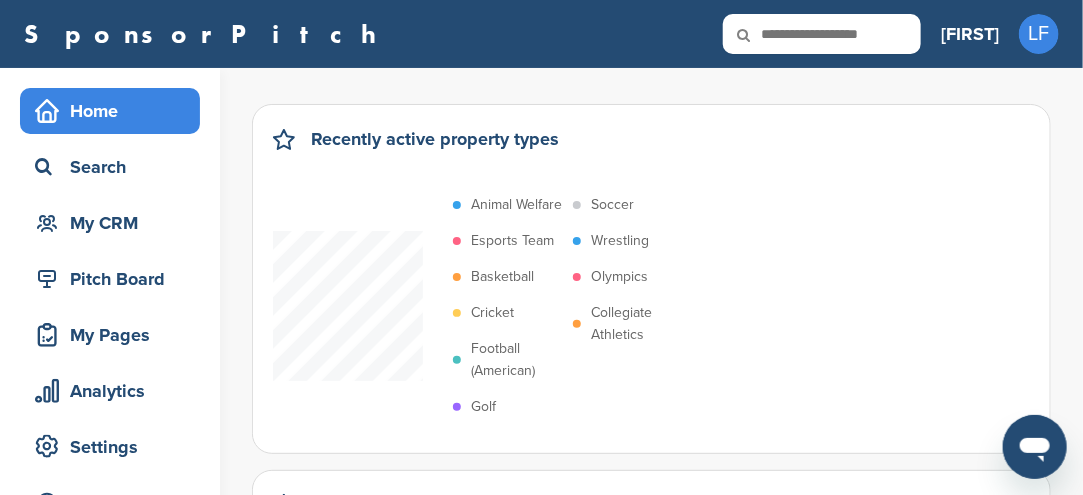 click at bounding box center [822, 34] 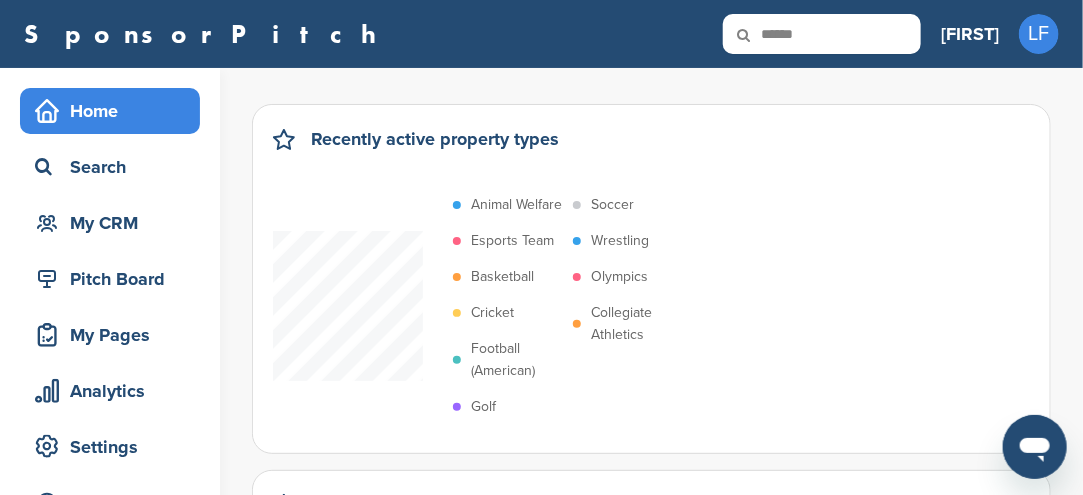 type on "******" 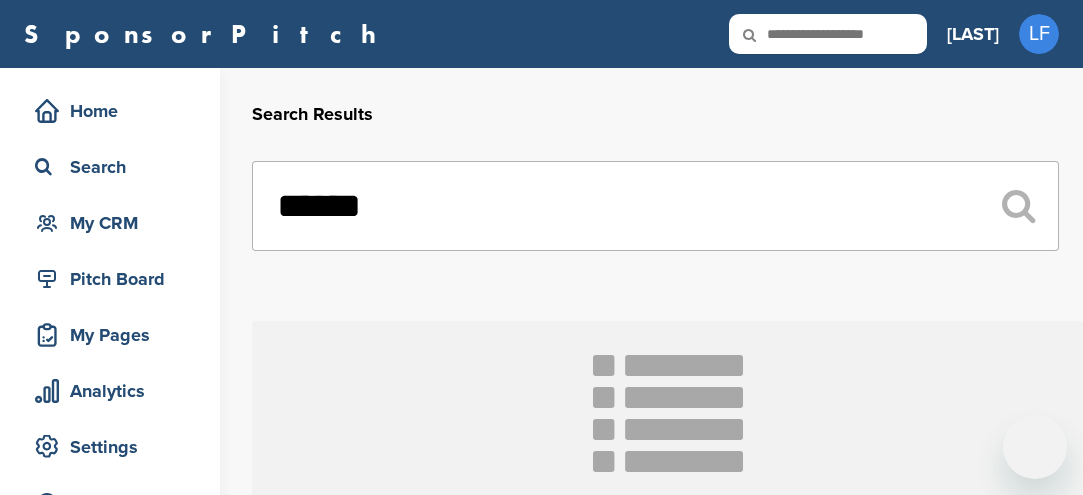 scroll, scrollTop: 0, scrollLeft: 0, axis: both 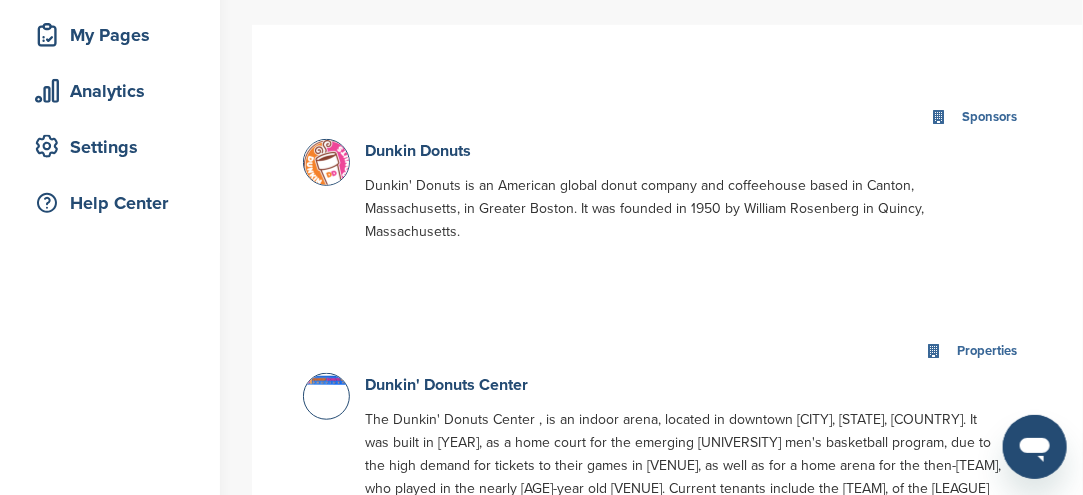 click at bounding box center (329, 165) 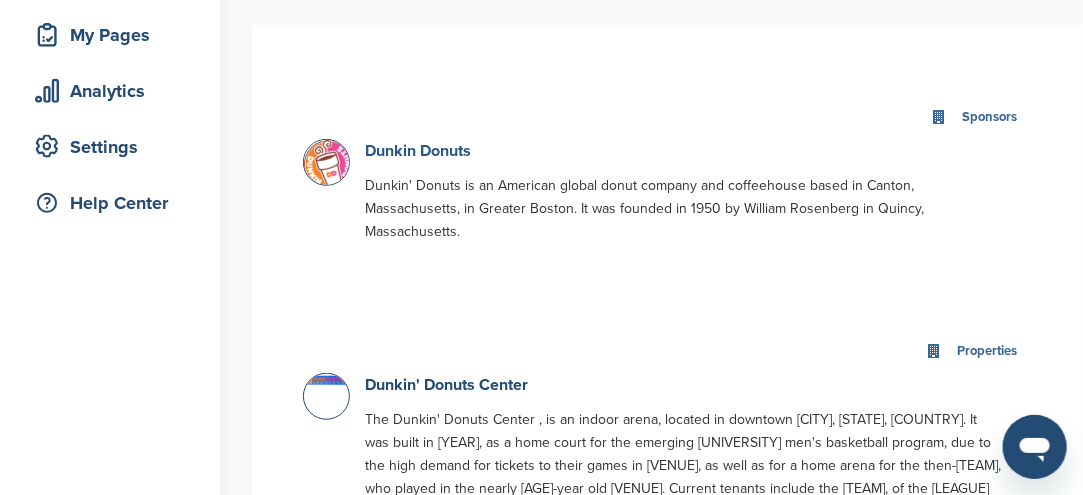 click on "Dunkin Donuts" at bounding box center [418, 151] 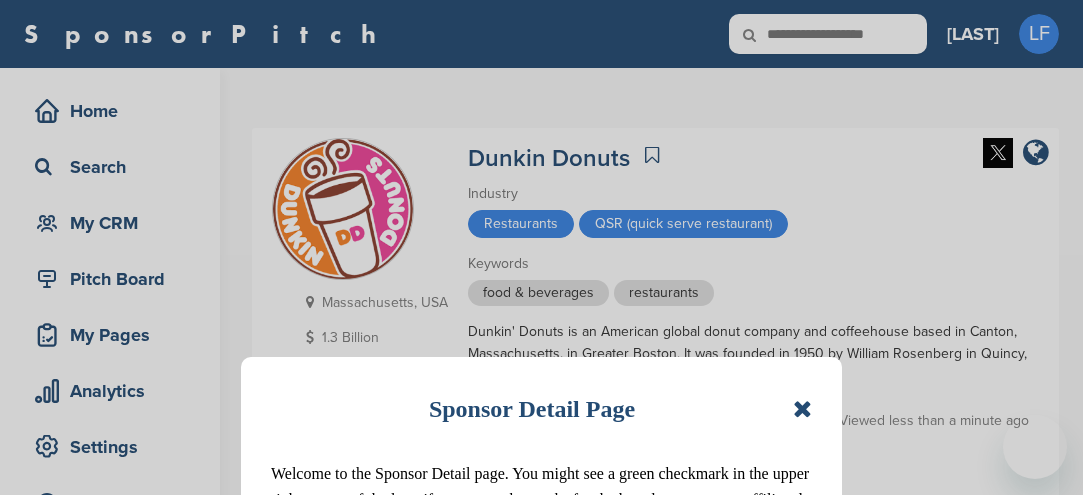scroll, scrollTop: 0, scrollLeft: 0, axis: both 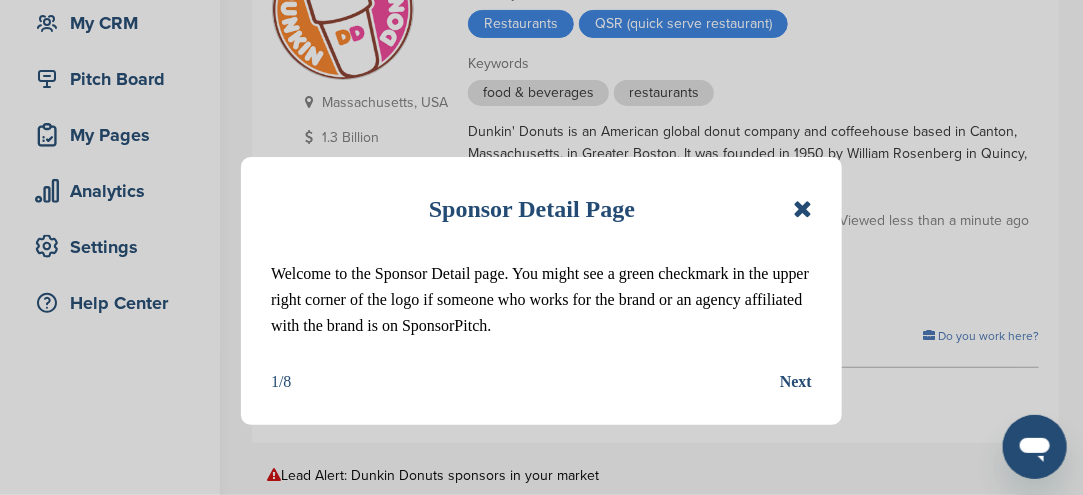click at bounding box center (802, 209) 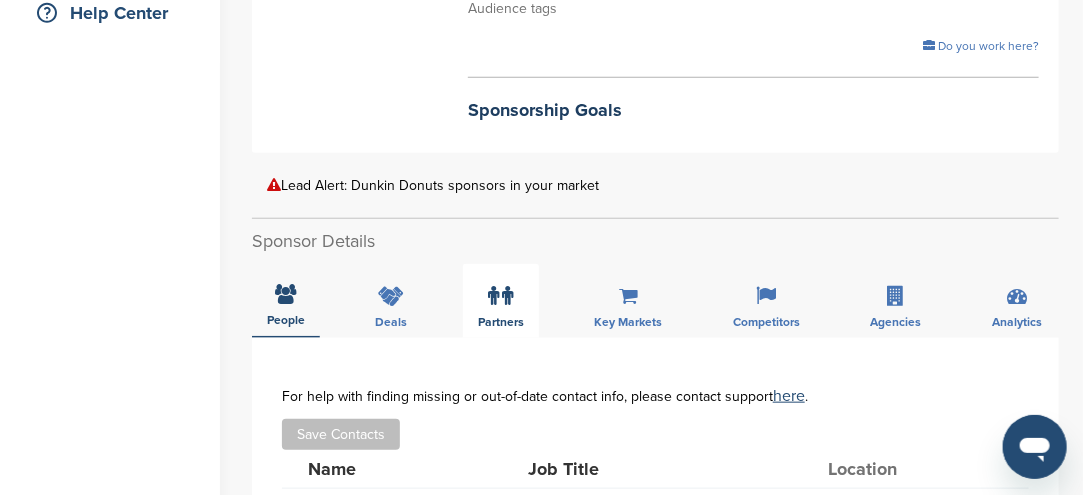 scroll, scrollTop: 500, scrollLeft: 0, axis: vertical 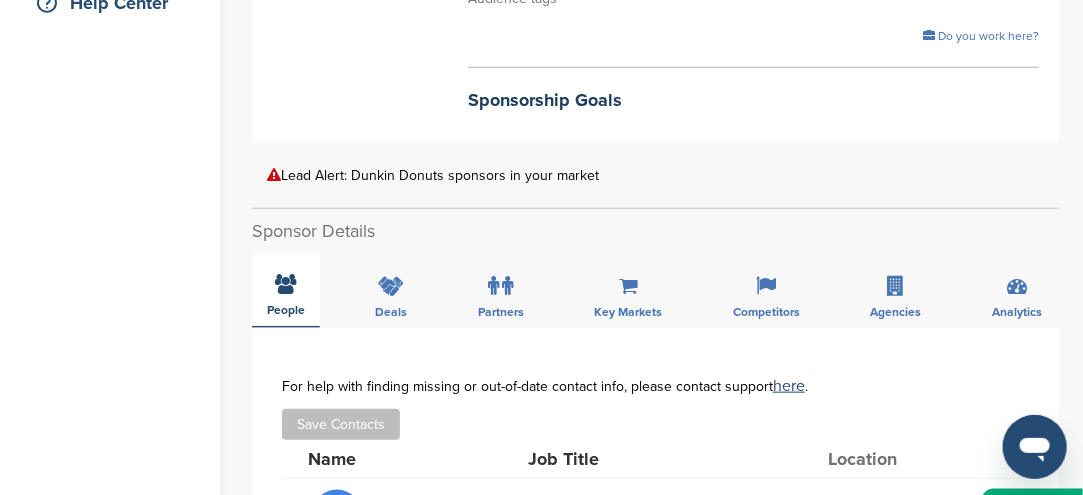 click at bounding box center (286, 284) 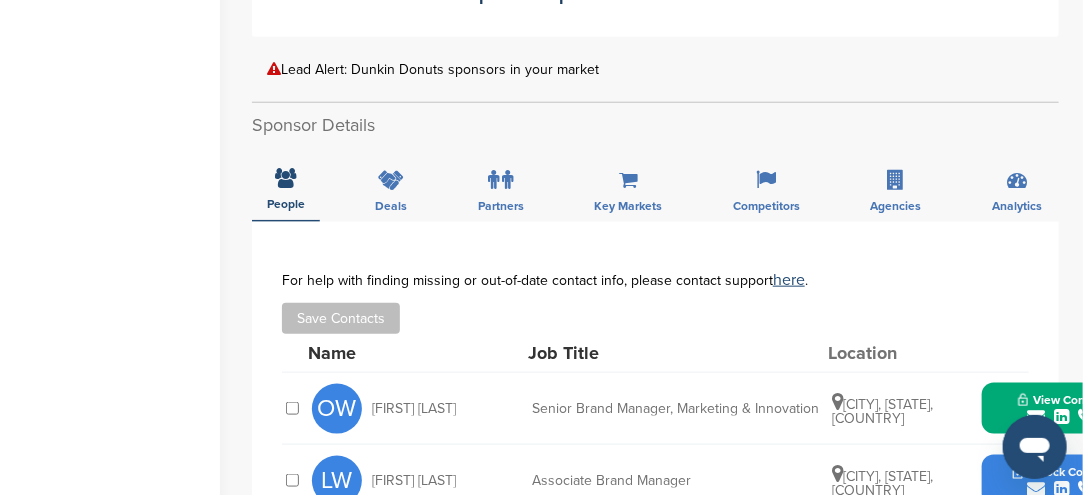 scroll, scrollTop: 700, scrollLeft: 0, axis: vertical 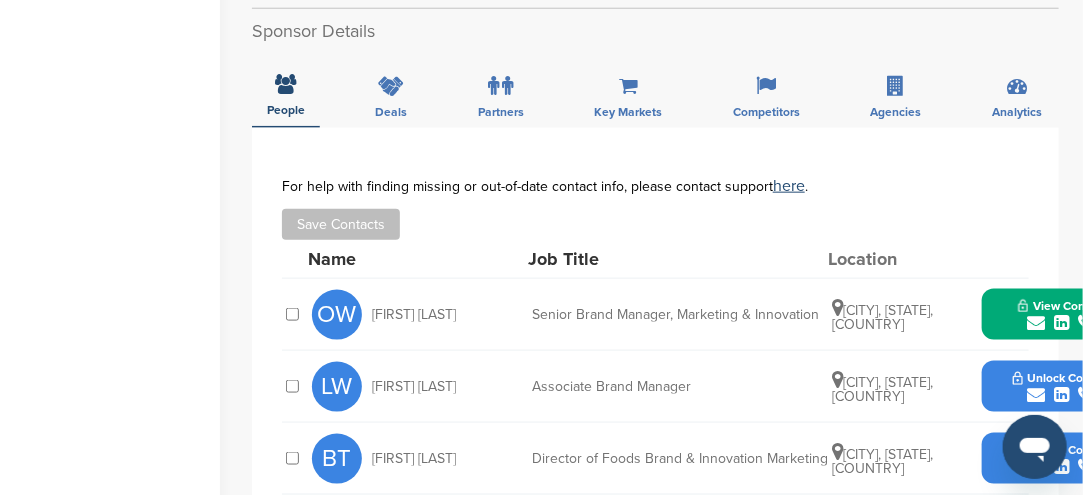 click at bounding box center [1036, 323] 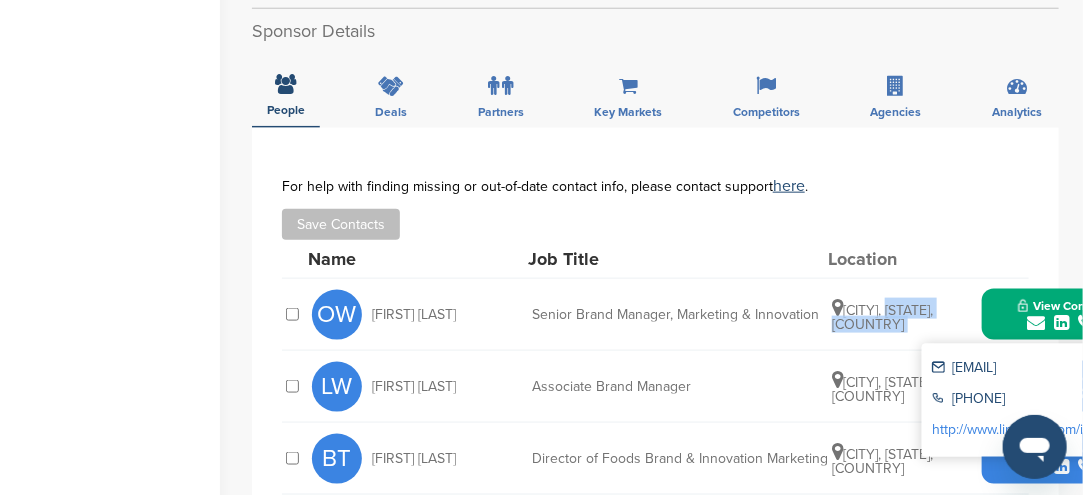 drag, startPoint x: 990, startPoint y: 299, endPoint x: 946, endPoint y: 298, distance: 44.011364 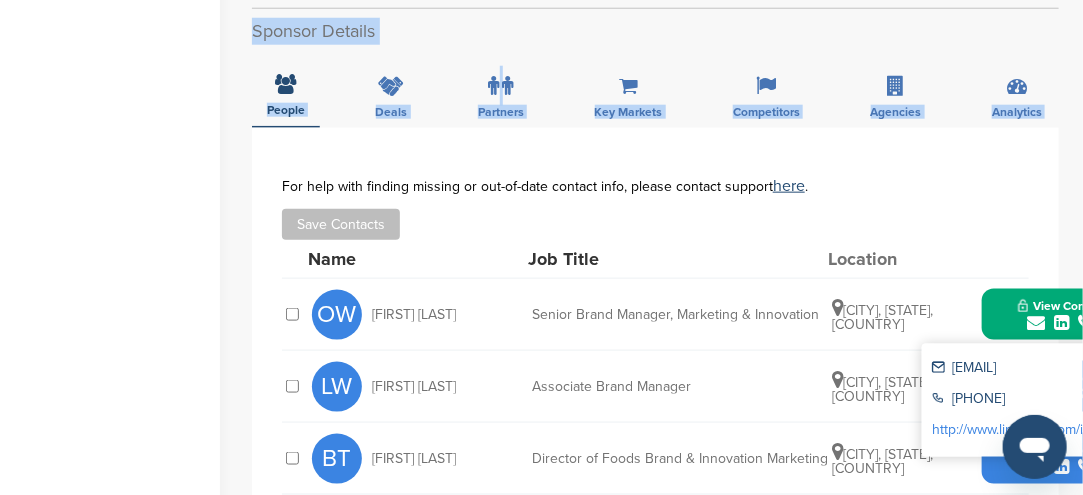 drag, startPoint x: 250, startPoint y: 151, endPoint x: 202, endPoint y: 142, distance: 48.83646 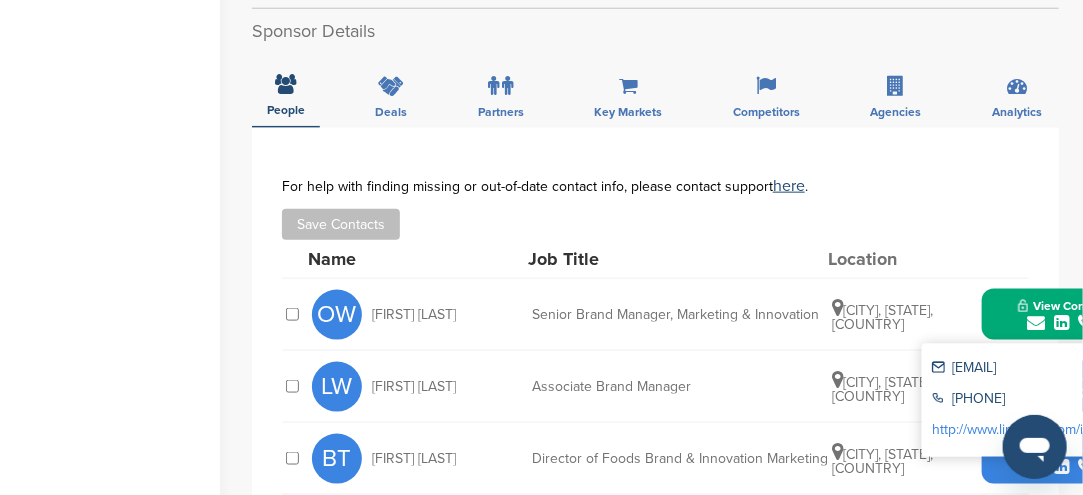click on "[INITIALS]
[FIRST] [LAST]
Senior Brand Manager, Marketing & Innovation
[CITY], [STATE], [COUNTRY]
View Contact
[EMAIL]
+1 [PHONE]
http://www.linkedin.com/in/[NAME]" at bounding box center [655, 315] 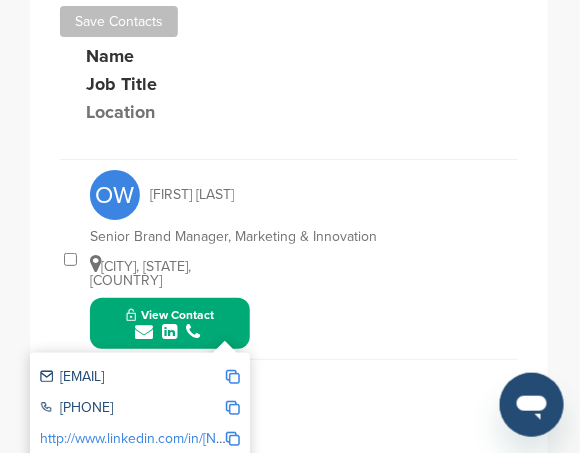 scroll, scrollTop: 966, scrollLeft: 0, axis: vertical 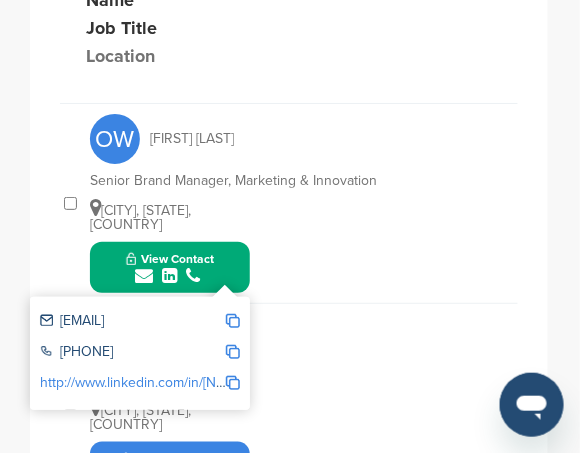click at bounding box center [233, 321] 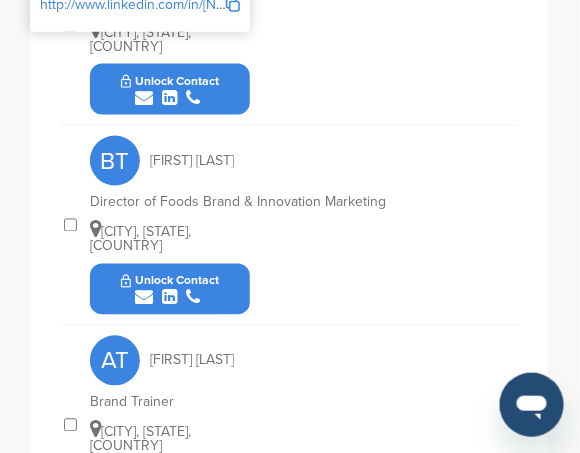 scroll, scrollTop: 1366, scrollLeft: 0, axis: vertical 